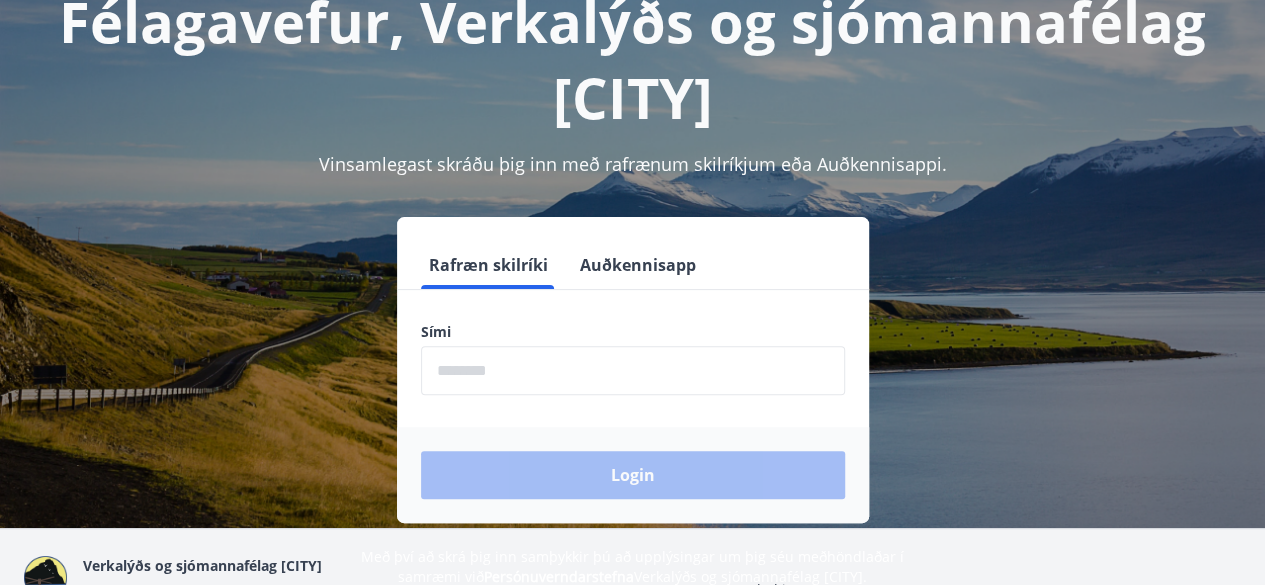 scroll, scrollTop: 138, scrollLeft: 0, axis: vertical 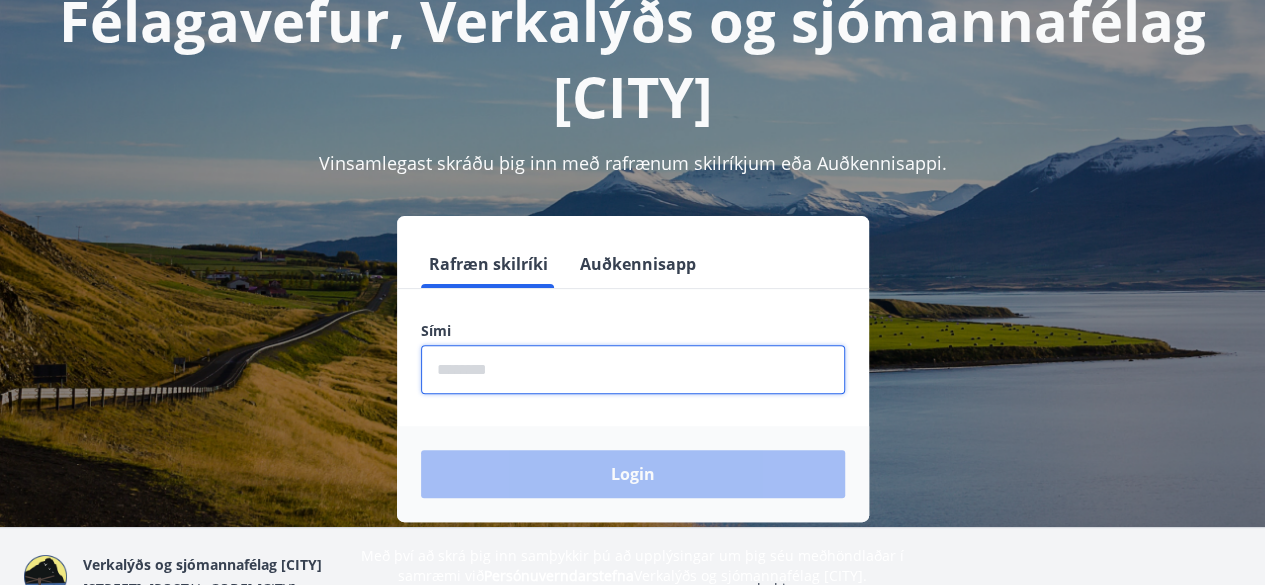 click at bounding box center (633, 369) 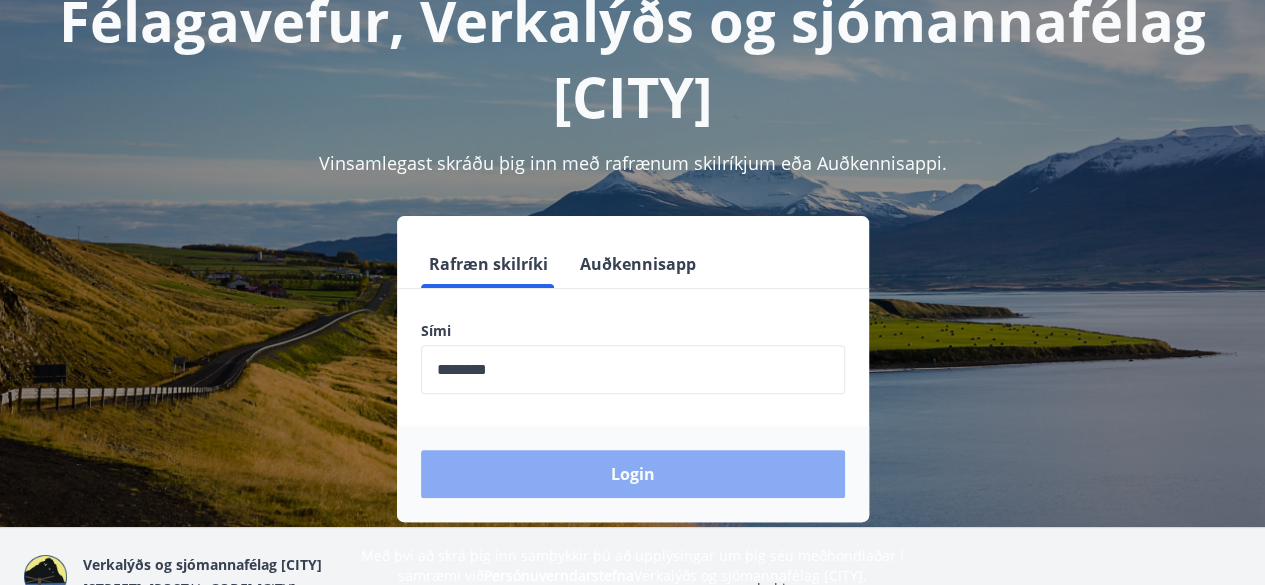 click on "Login" at bounding box center (633, 474) 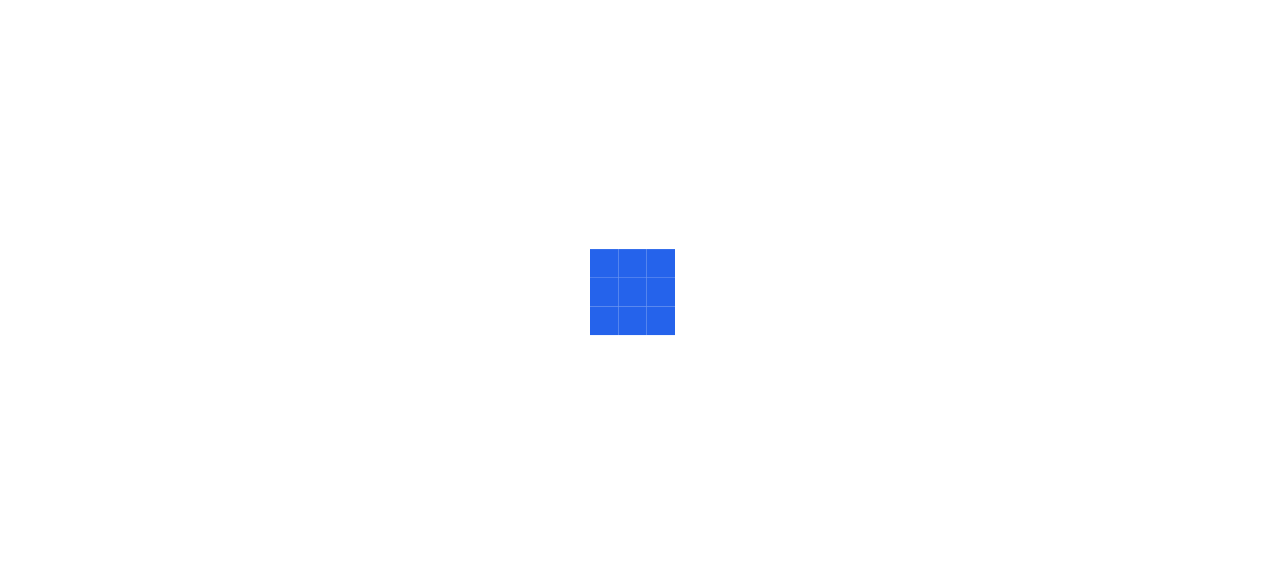 scroll, scrollTop: 0, scrollLeft: 0, axis: both 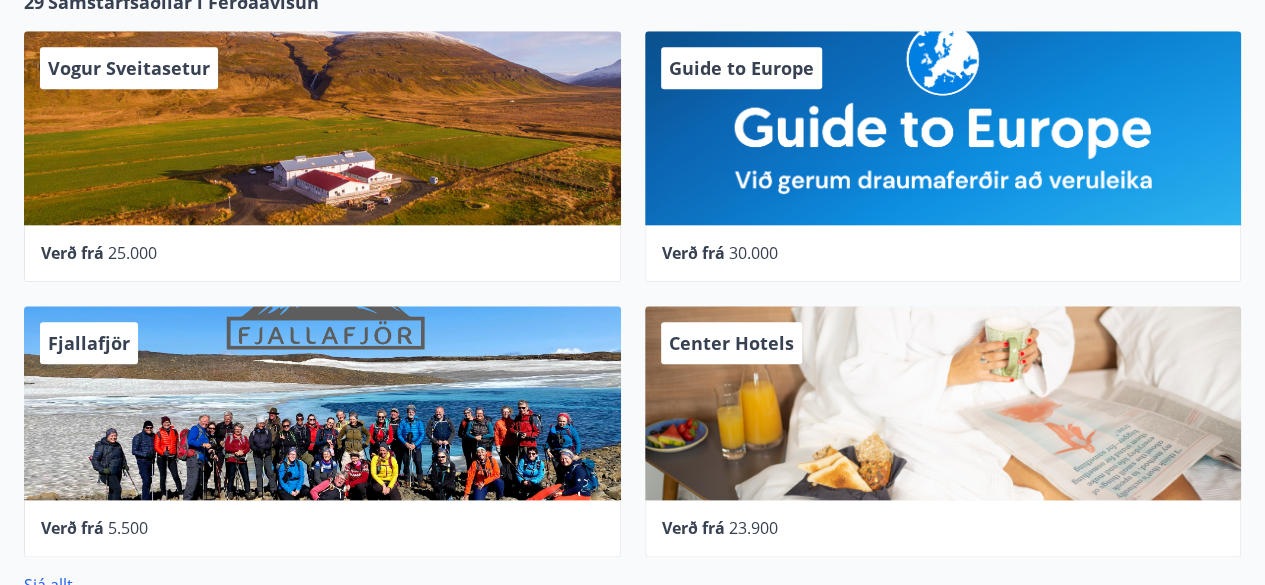click on "Center Hotels" at bounding box center (943, 403) 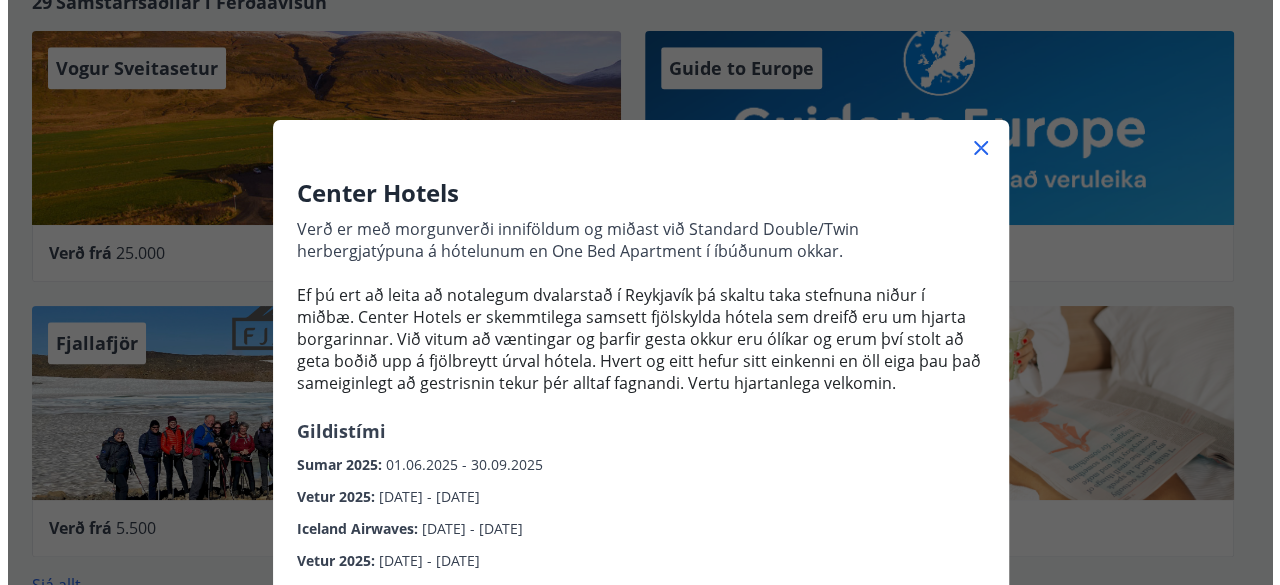 scroll, scrollTop: 1156, scrollLeft: 0, axis: vertical 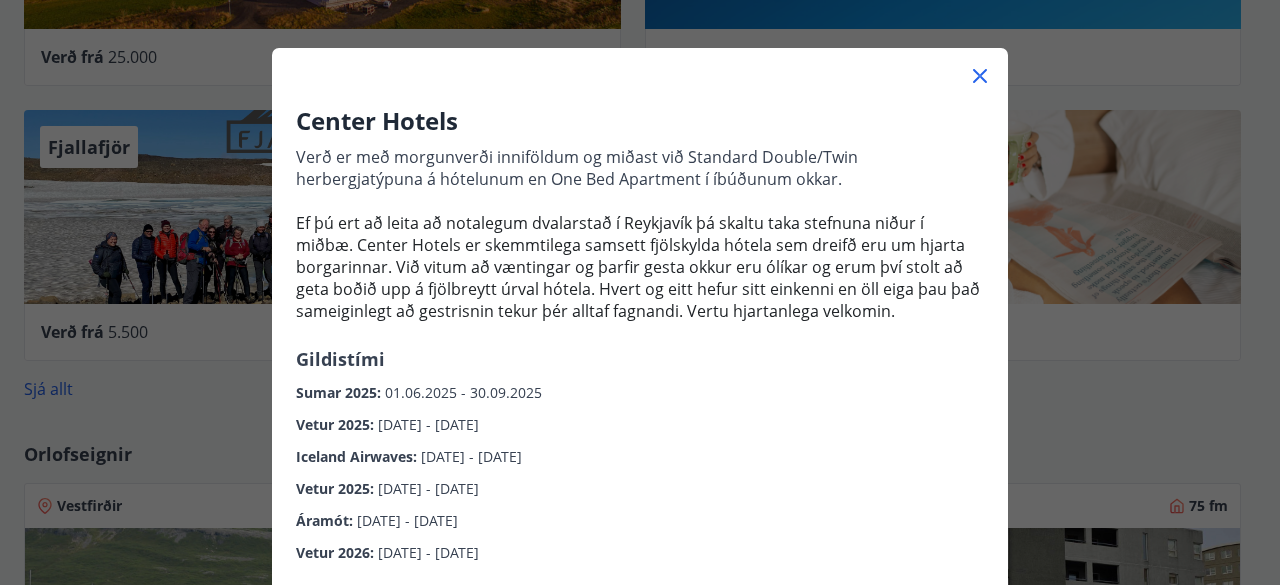 click 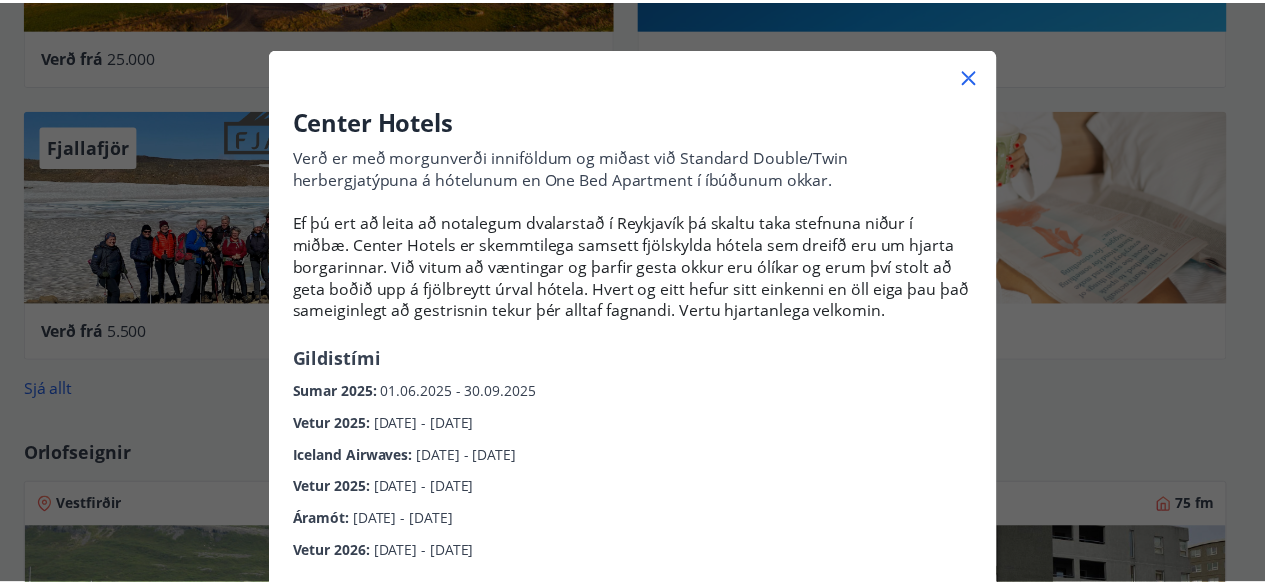 scroll, scrollTop: 0, scrollLeft: 0, axis: both 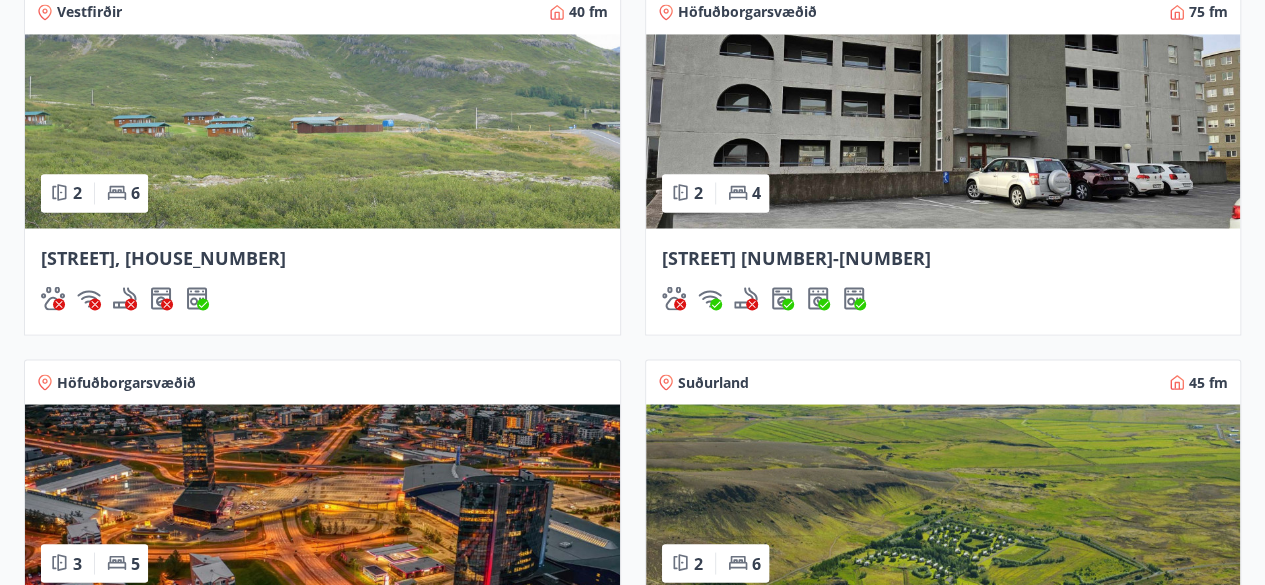 click at bounding box center (943, 131) 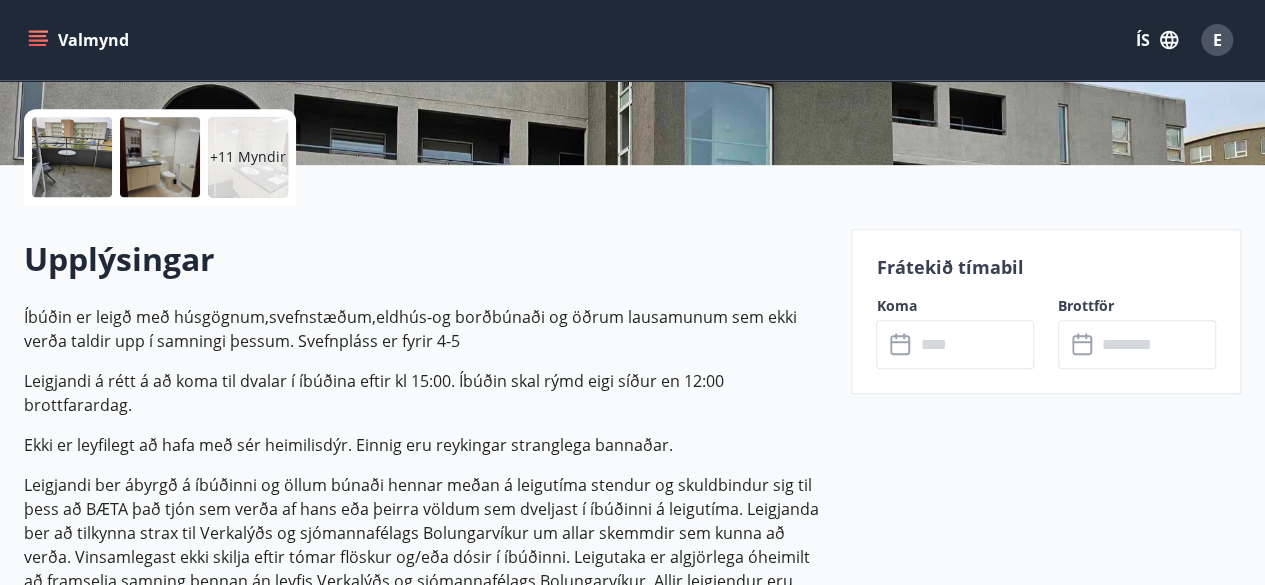 scroll, scrollTop: 486, scrollLeft: 0, axis: vertical 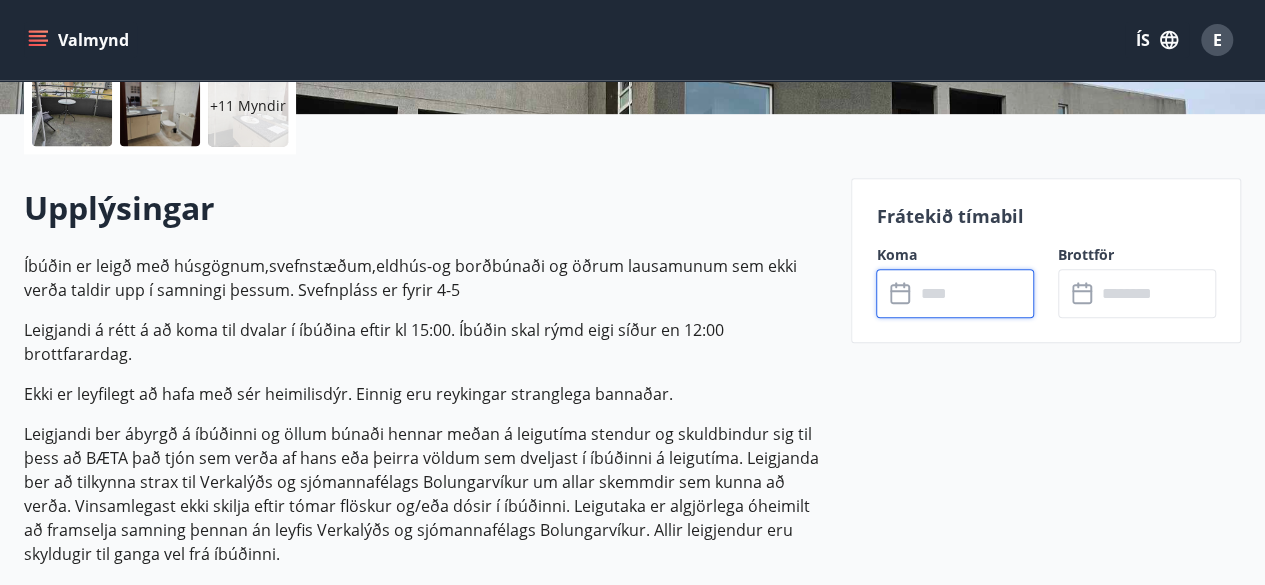 click at bounding box center [974, 293] 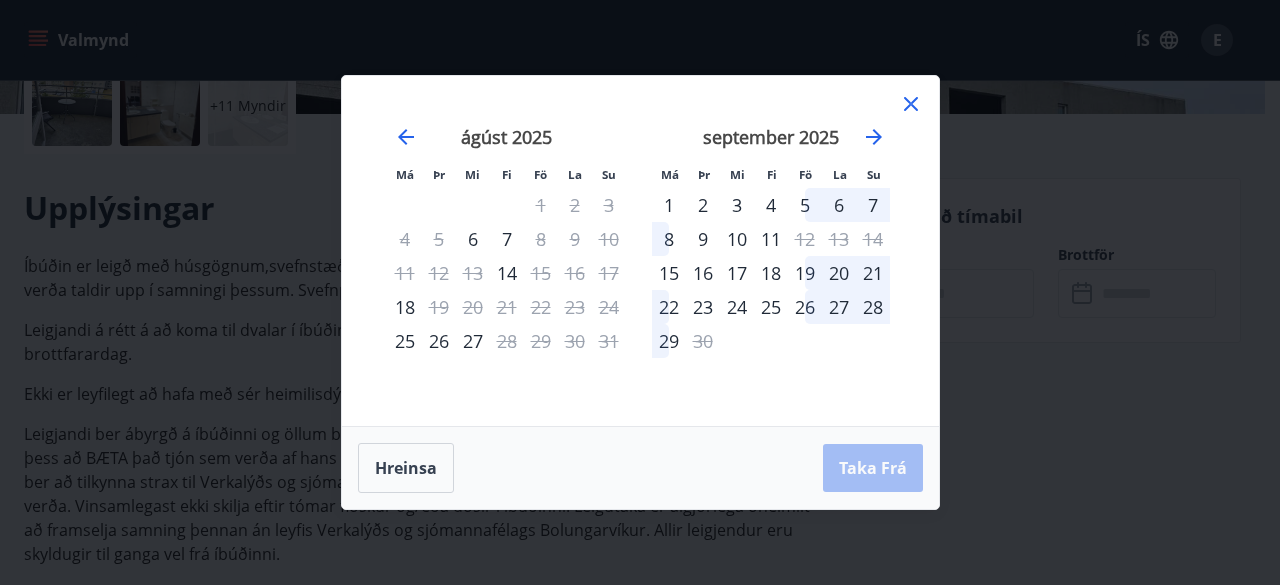 click 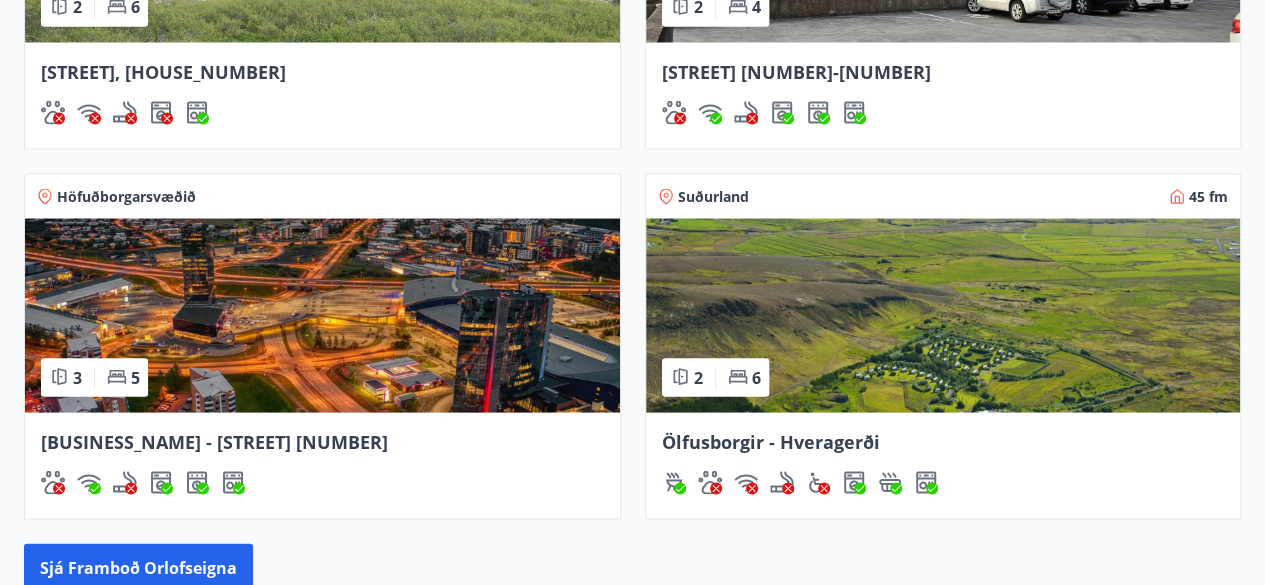 scroll, scrollTop: 1910, scrollLeft: 0, axis: vertical 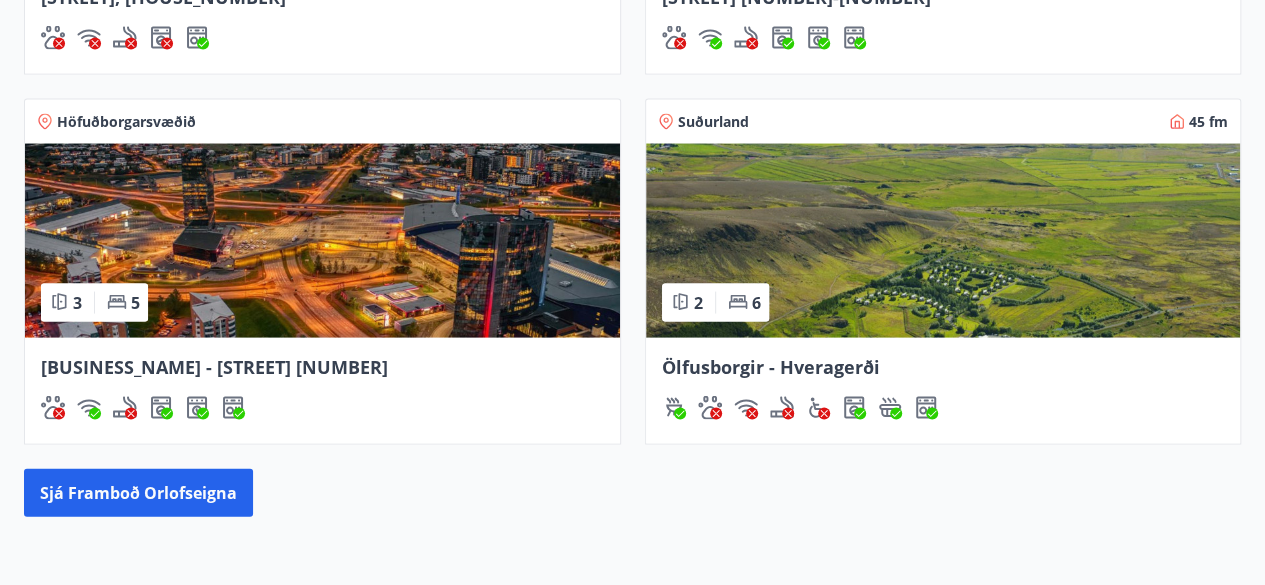 click at bounding box center [322, 241] 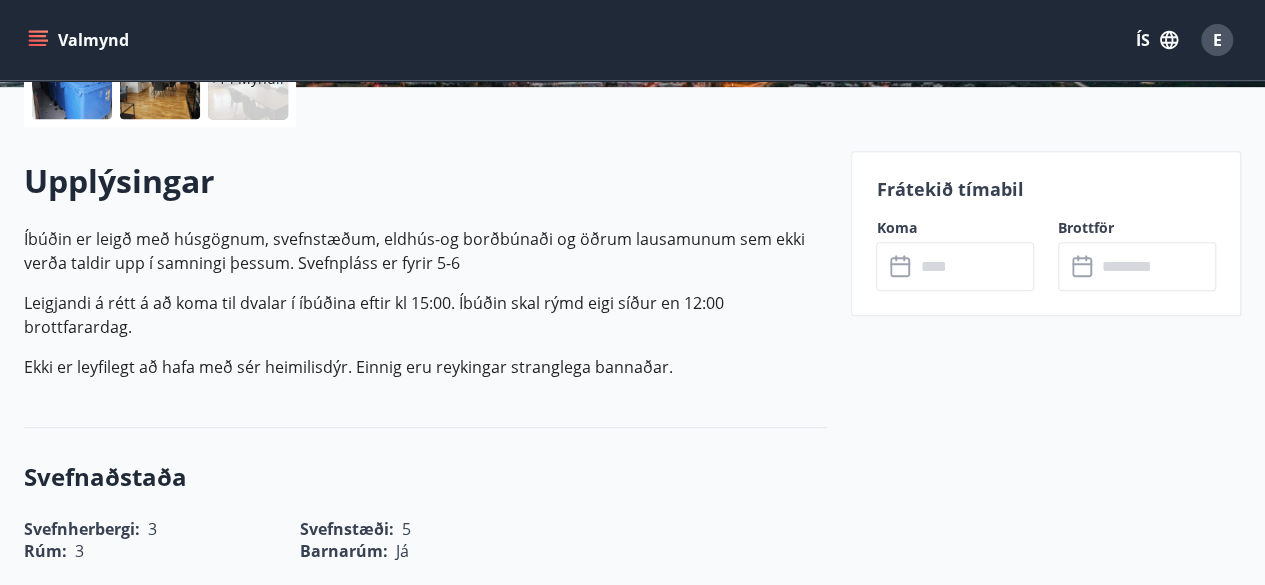 scroll, scrollTop: 514, scrollLeft: 0, axis: vertical 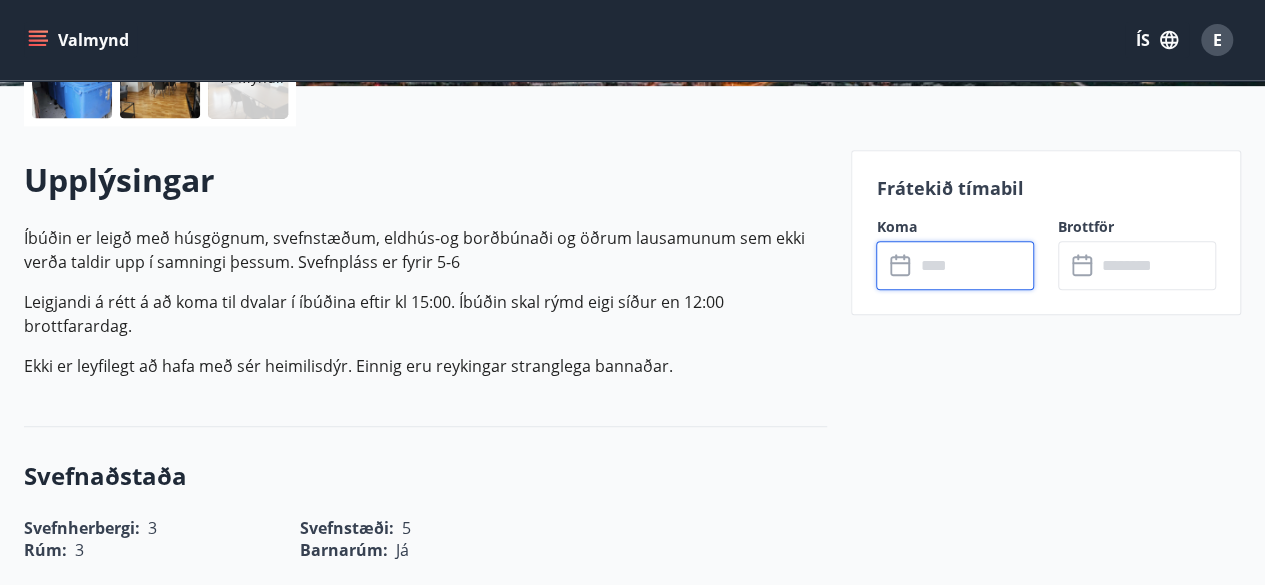 click at bounding box center (974, 265) 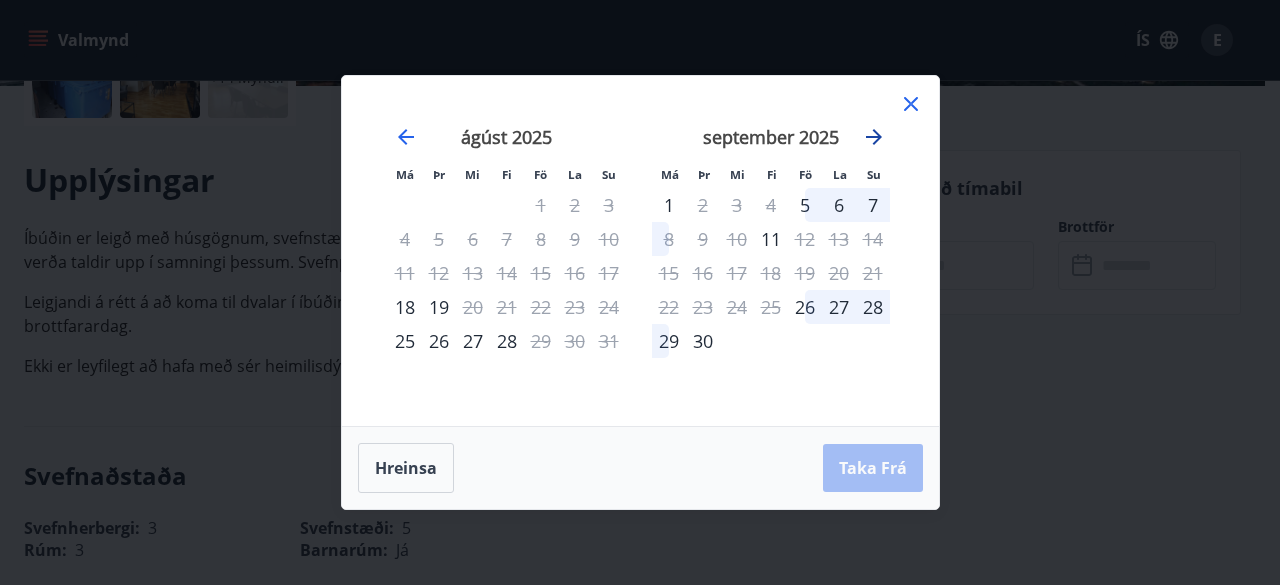 click 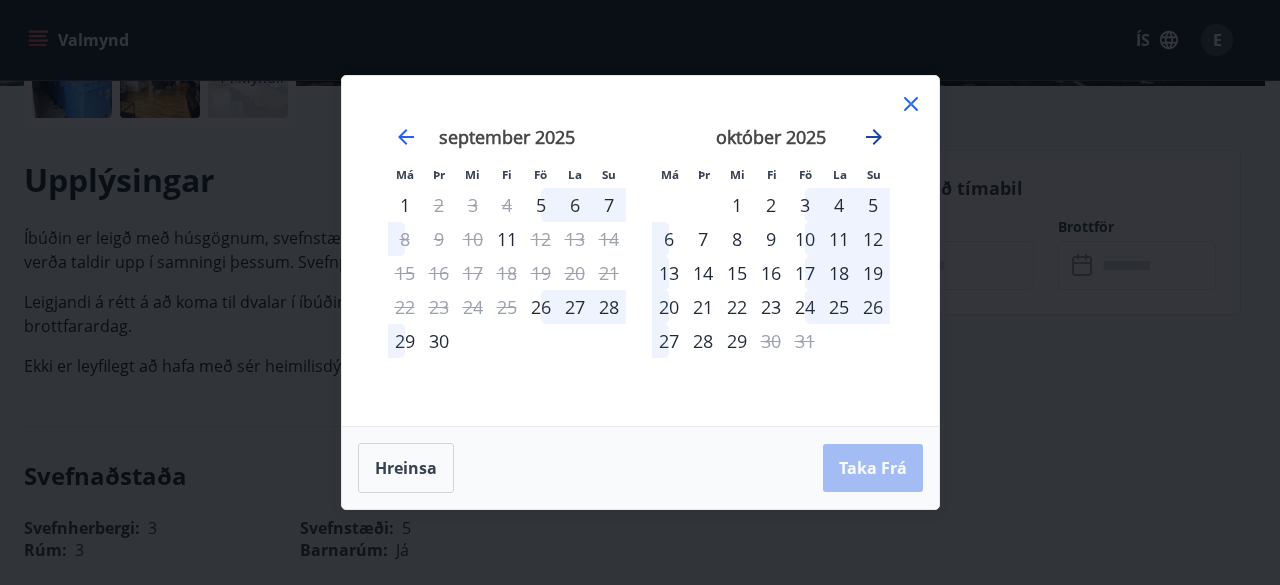 click 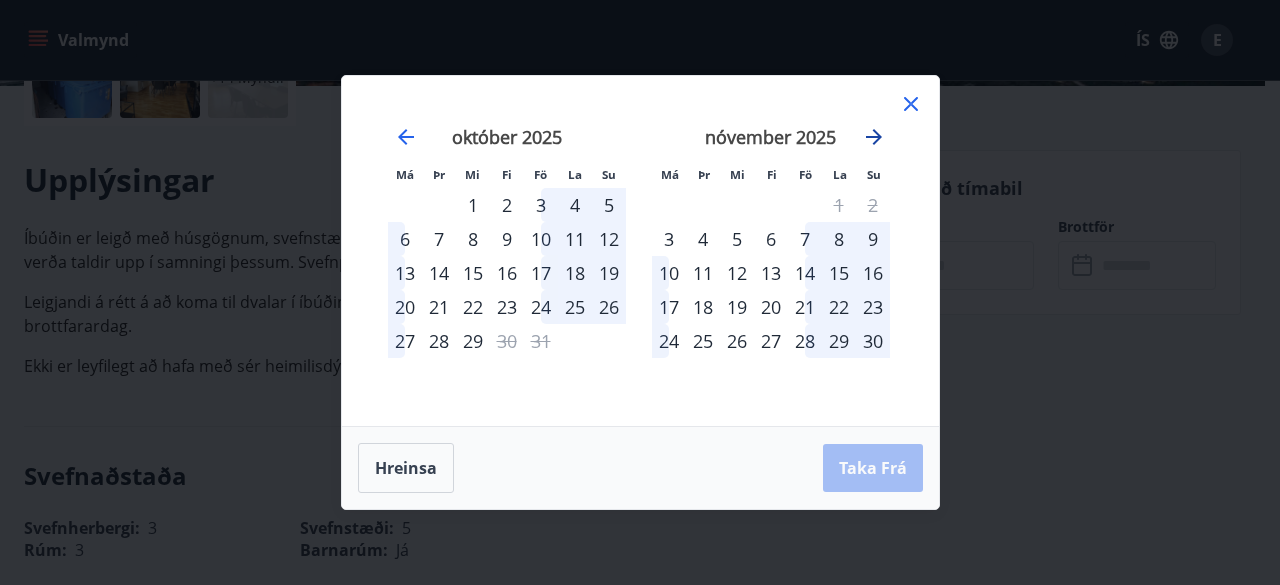 click 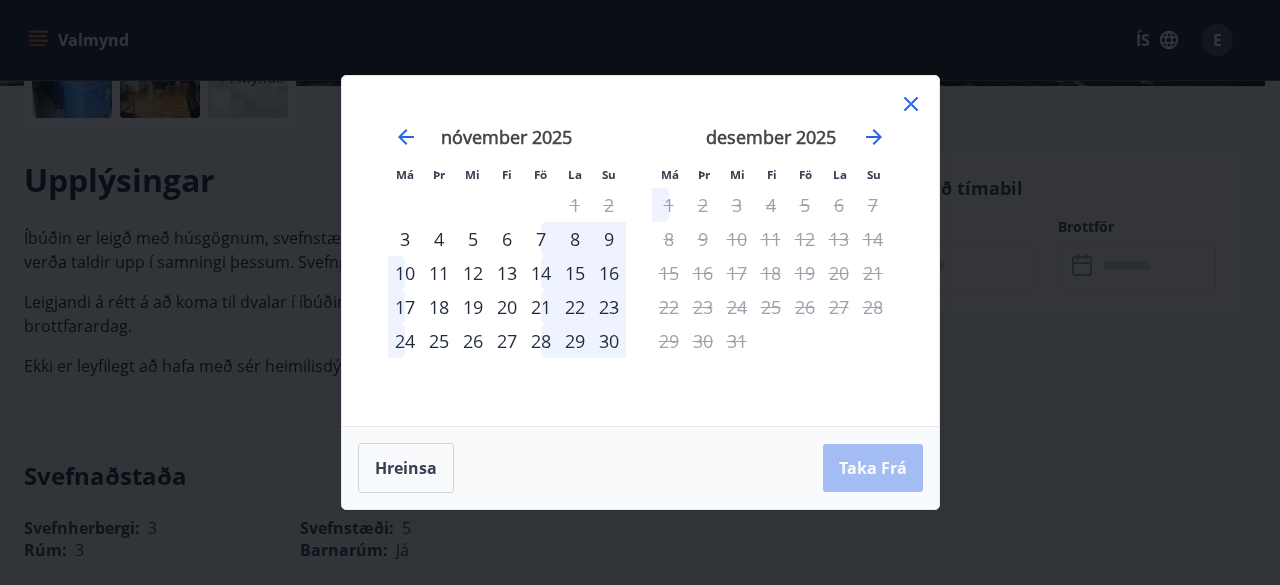 click on "Má Þr Mi Fi Fö La Su Má Þr Mi Fi Fö La Su október 2025 1 2 3 4 5 6 7 8 9 10 11 12 13 14 15 16 17 18 19 20 21 22 23 24 25 26 27 28 29 30 31 nóvember 2025 1 2 3 4 5 6 7 8 9 10 11 12 13 14 15 16 17 18 19 20 21 22 23 24 25 26 27 28 29 30 desember 2025 1 2 3 4 5 6 7 8 9 10 11 12 13 14 15 16 17 18 19 20 21 22 23 24 25 26 27 28 29 30 31 janúar 2026 1 2 3 4 5 6 7 8 9 10 11 12 13 14 15 16 17 18 19 20 21 22 23 24 25 26 27 28 29 30 31" at bounding box center (640, 251) 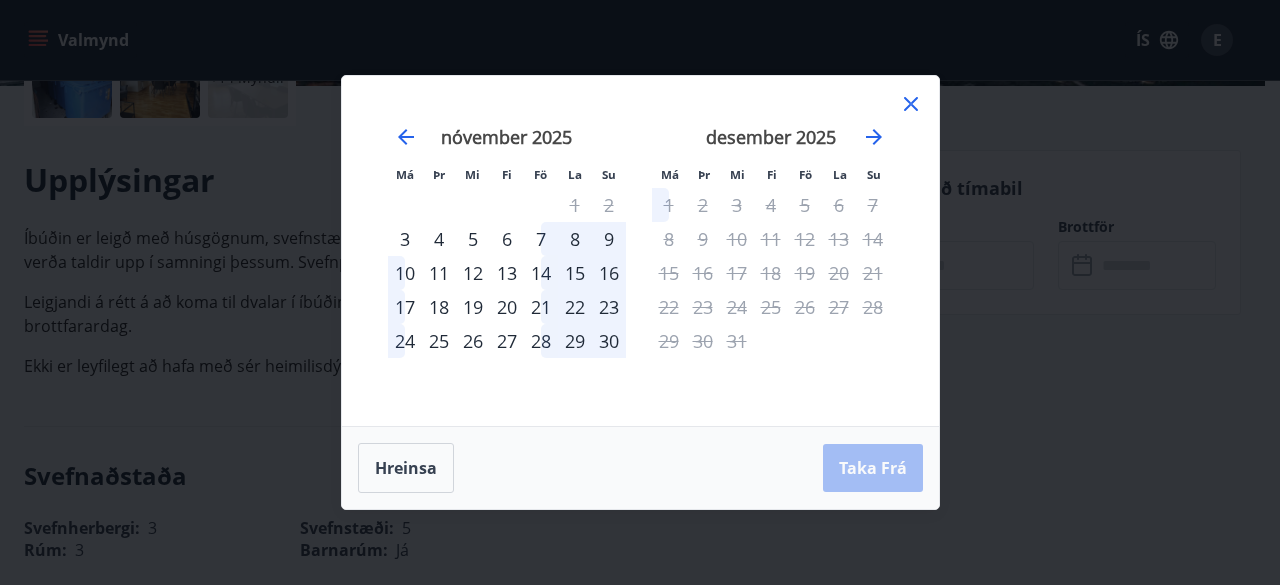 click 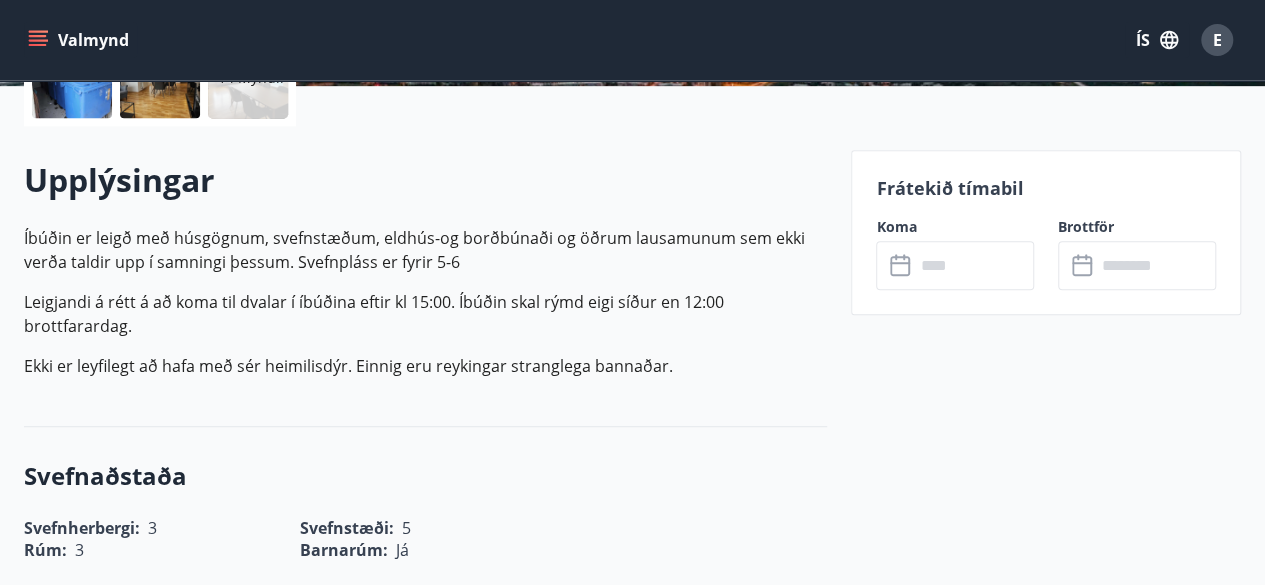 click on "Frátekið tímabil Koma ​ ​ Brottför ​ ​" at bounding box center (1034, 1391) 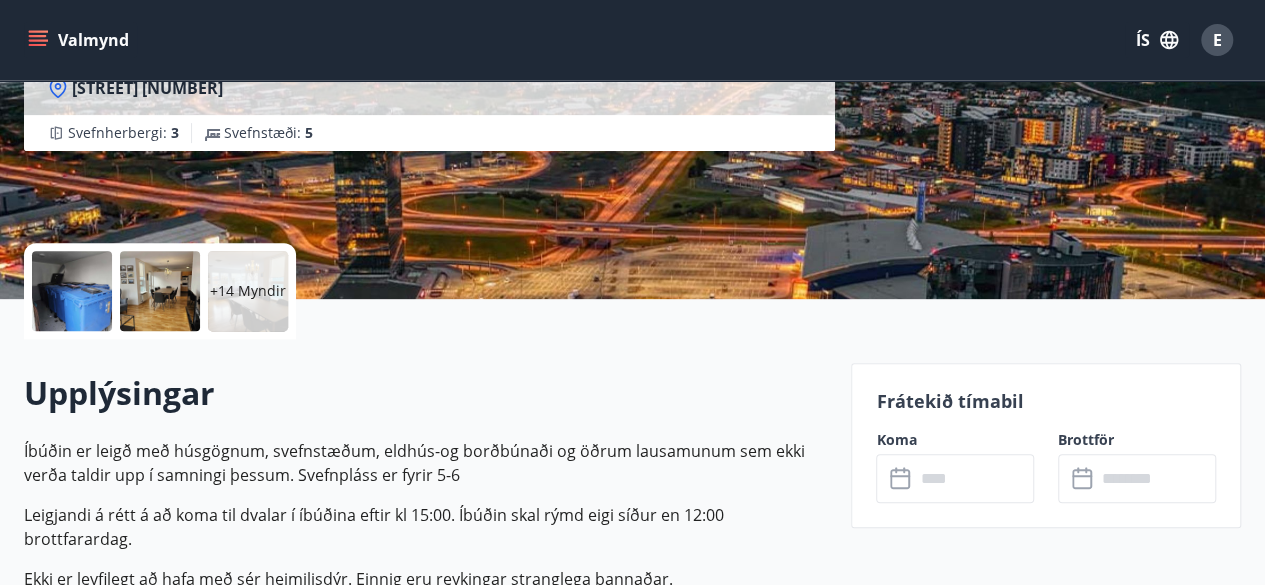 scroll, scrollTop: 296, scrollLeft: 0, axis: vertical 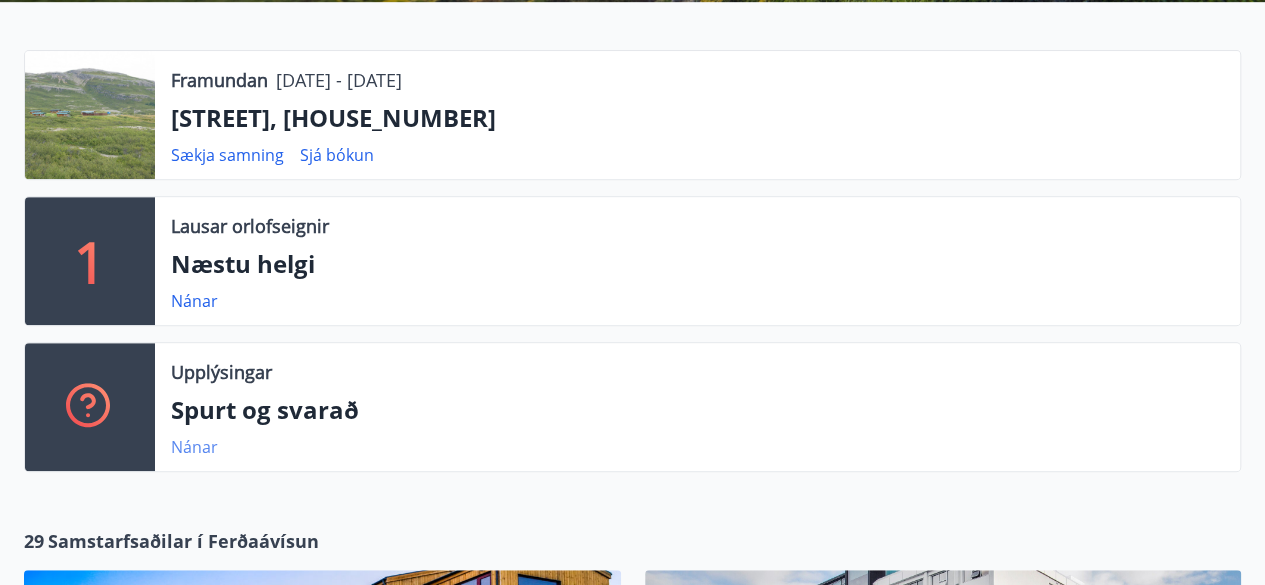 click on "Nánar" at bounding box center [194, 447] 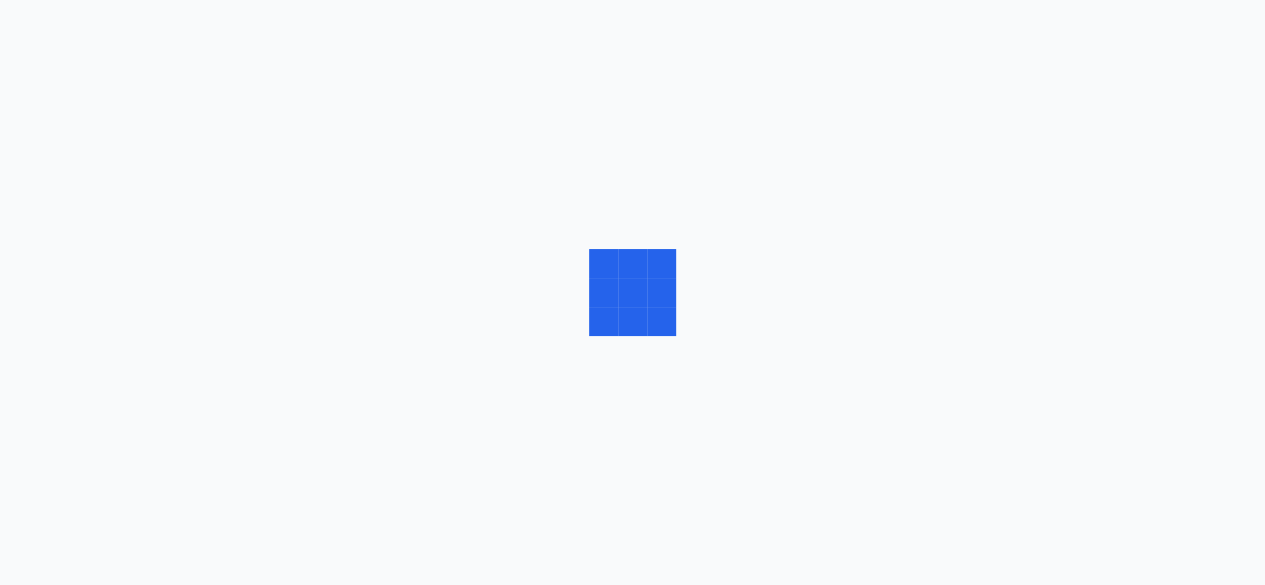 scroll, scrollTop: 0, scrollLeft: 0, axis: both 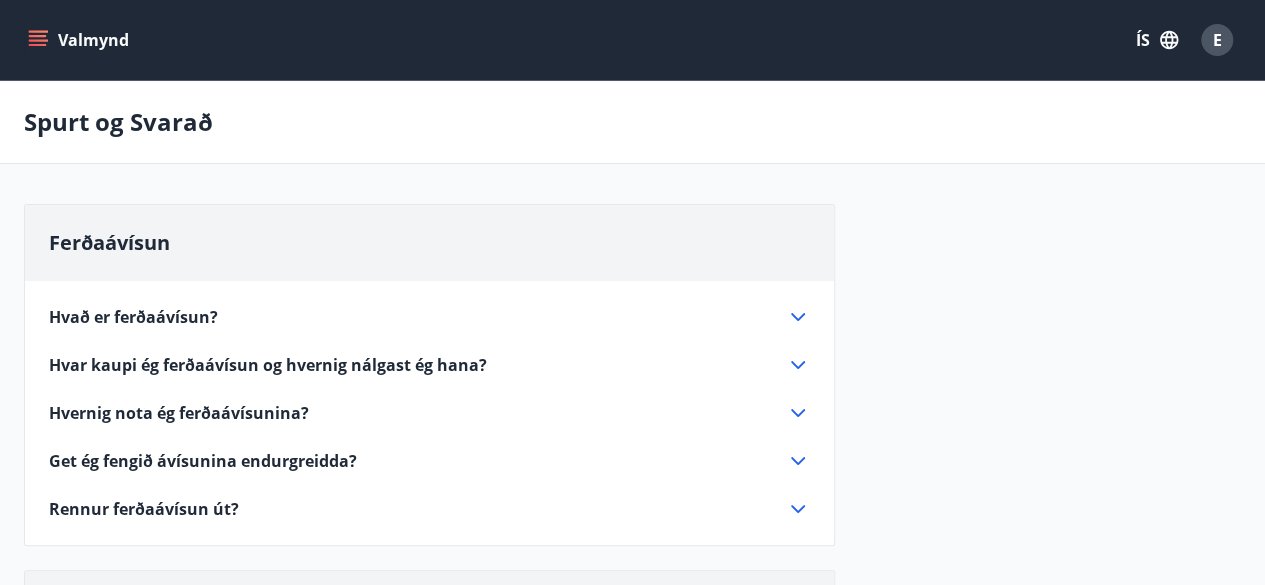 click on "Hvað er ferðaávísun?" at bounding box center (133, 317) 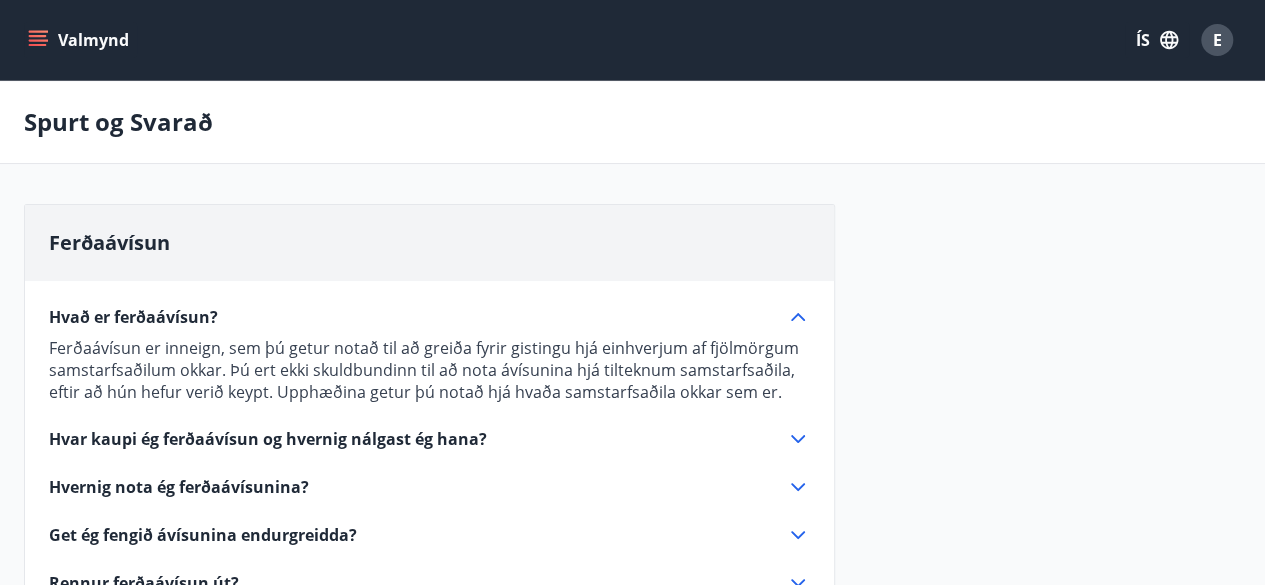 click on "Hvar kaupi ég ferðaávísun og hvernig nálgast ég hana?" at bounding box center (268, 439) 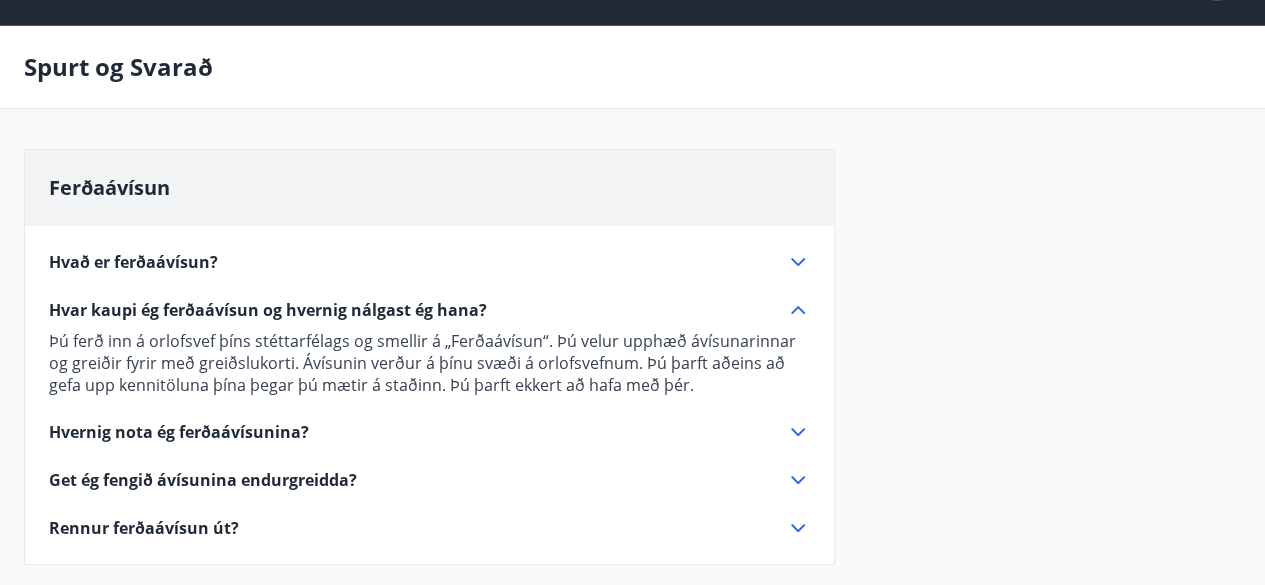 scroll, scrollTop: 57, scrollLeft: 0, axis: vertical 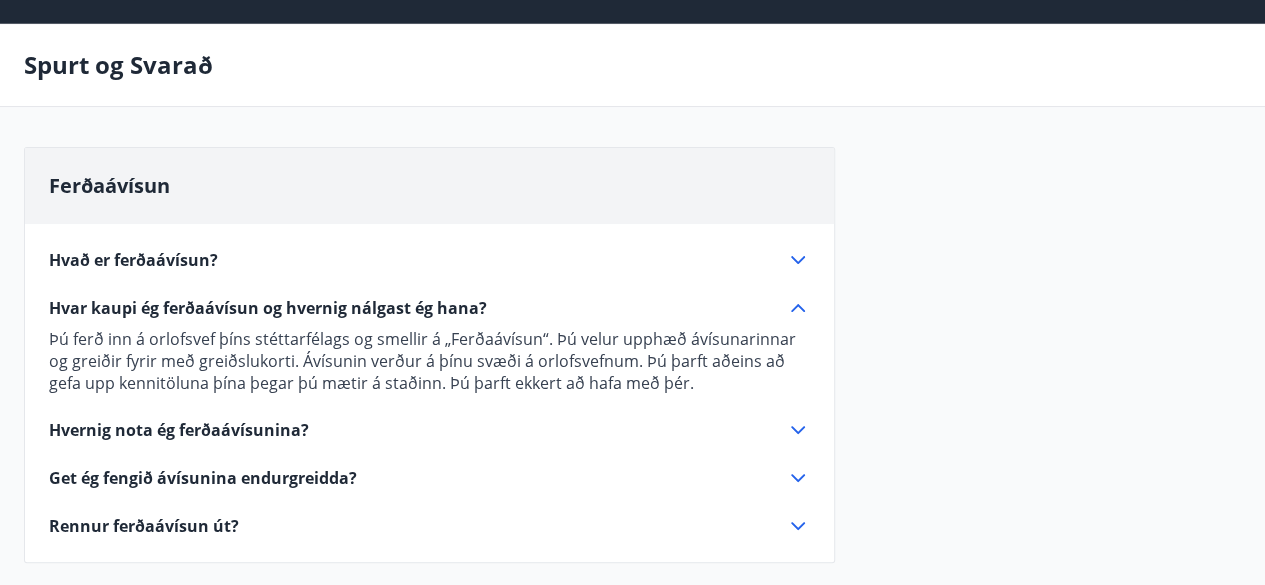 click on "Hvernig nota ég ferðaávísunina?" at bounding box center [179, 430] 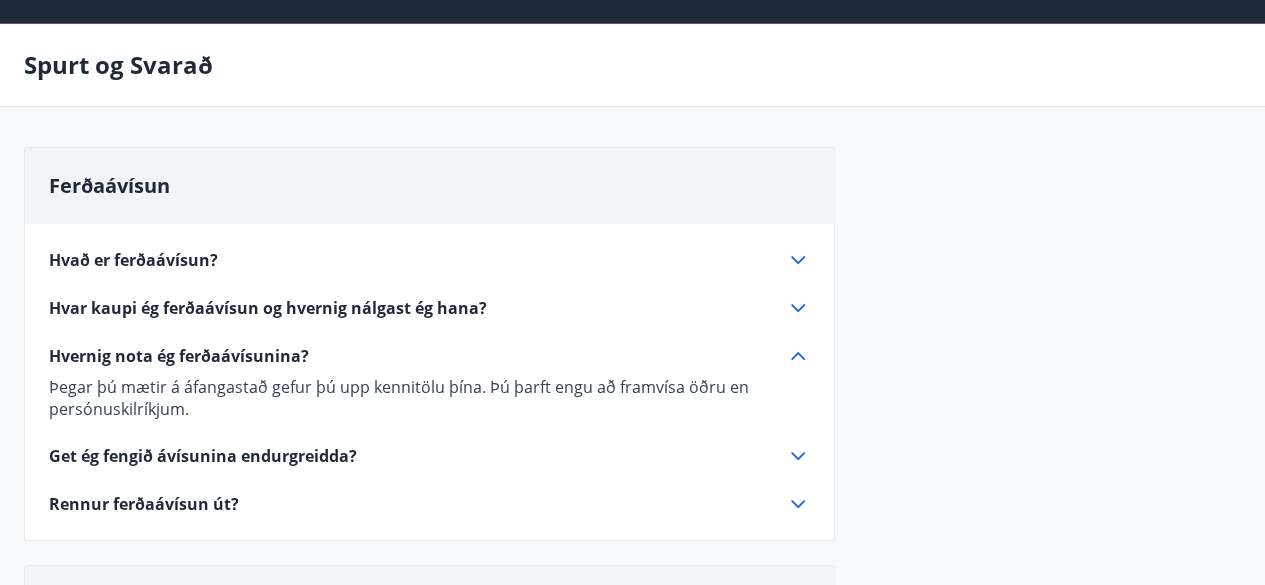click on "Get ég fengið ávísunina endurgreidda?" at bounding box center [203, 456] 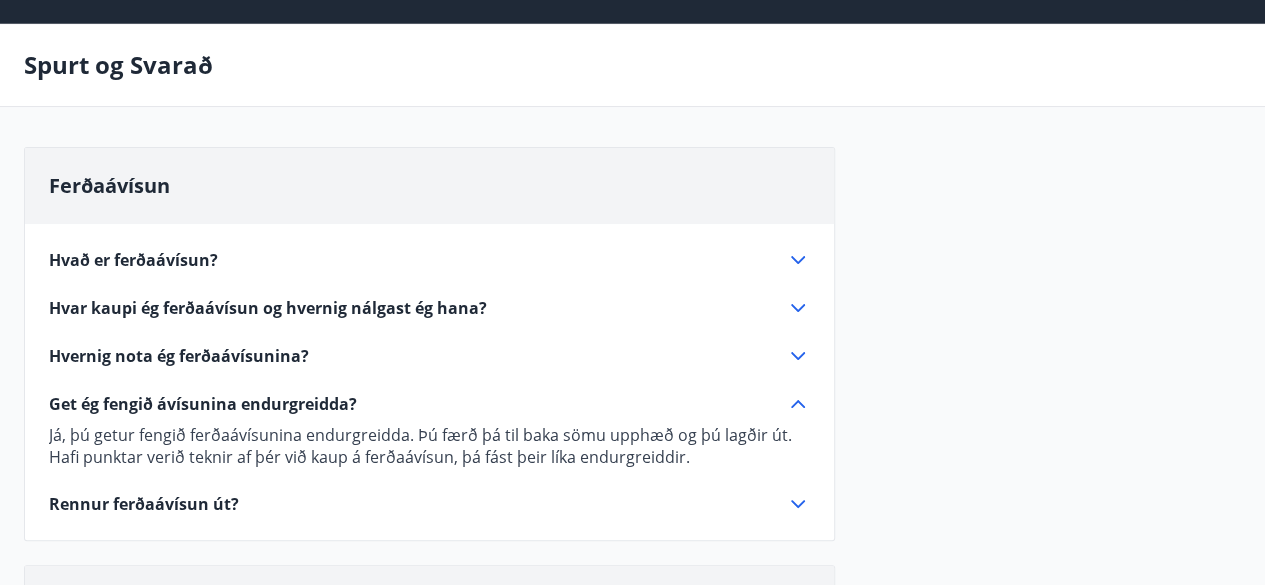 click on "Rennur ferðaávísun út?" at bounding box center [144, 504] 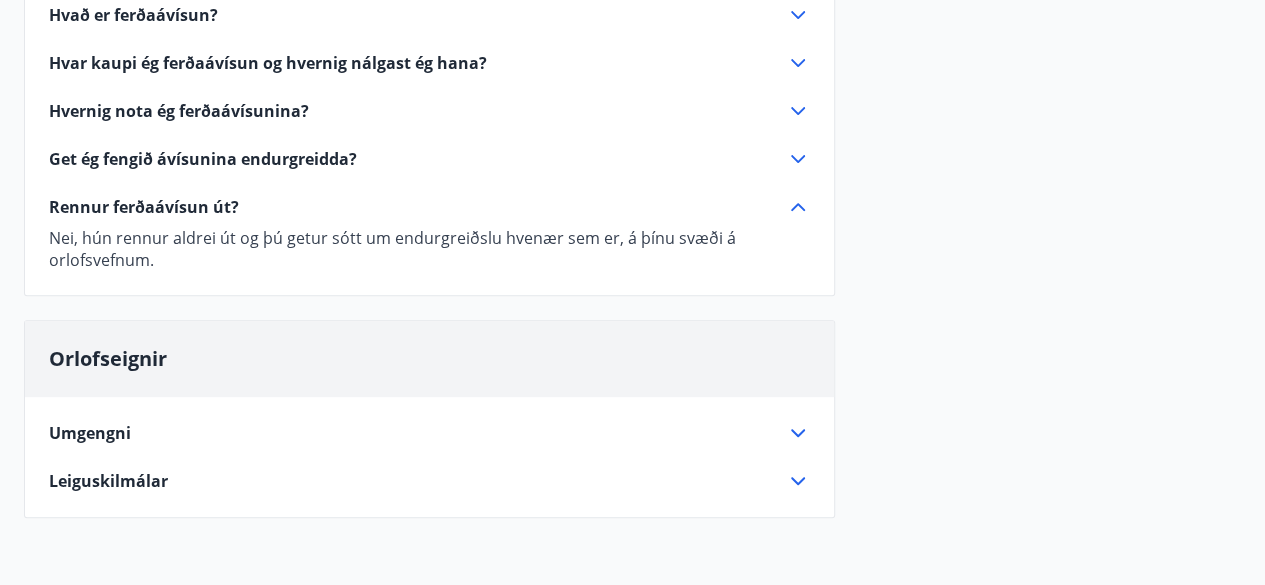 scroll, scrollTop: 0, scrollLeft: 0, axis: both 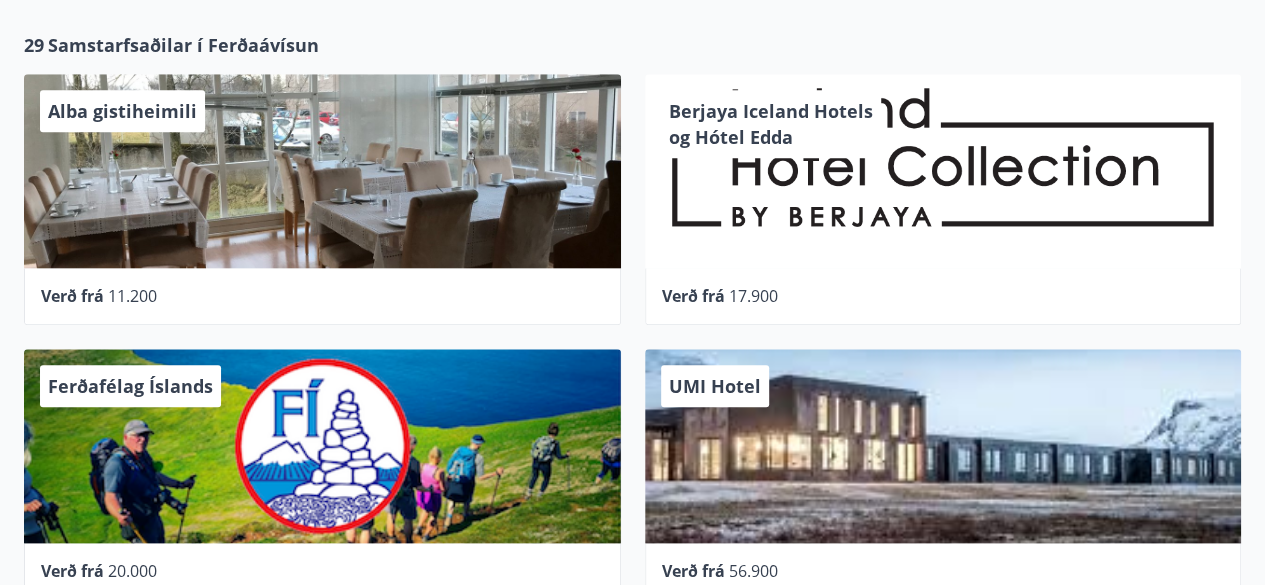click on "Verð frá" at bounding box center [693, 296] 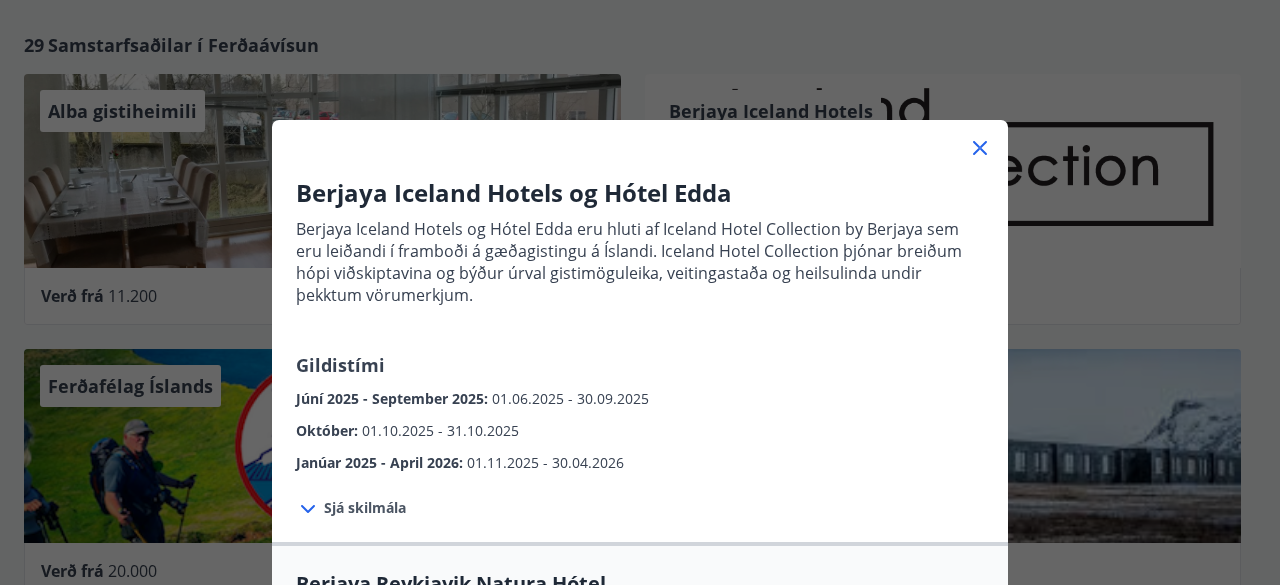 click on "Sjá skilmála" at bounding box center (365, 508) 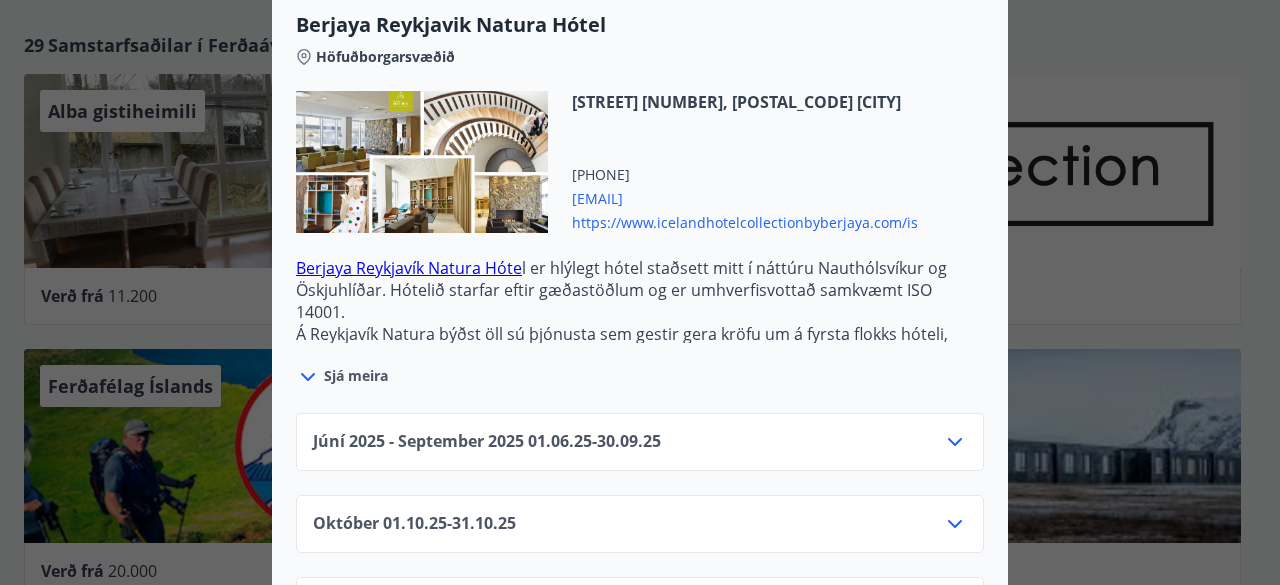 scroll, scrollTop: 726, scrollLeft: 0, axis: vertical 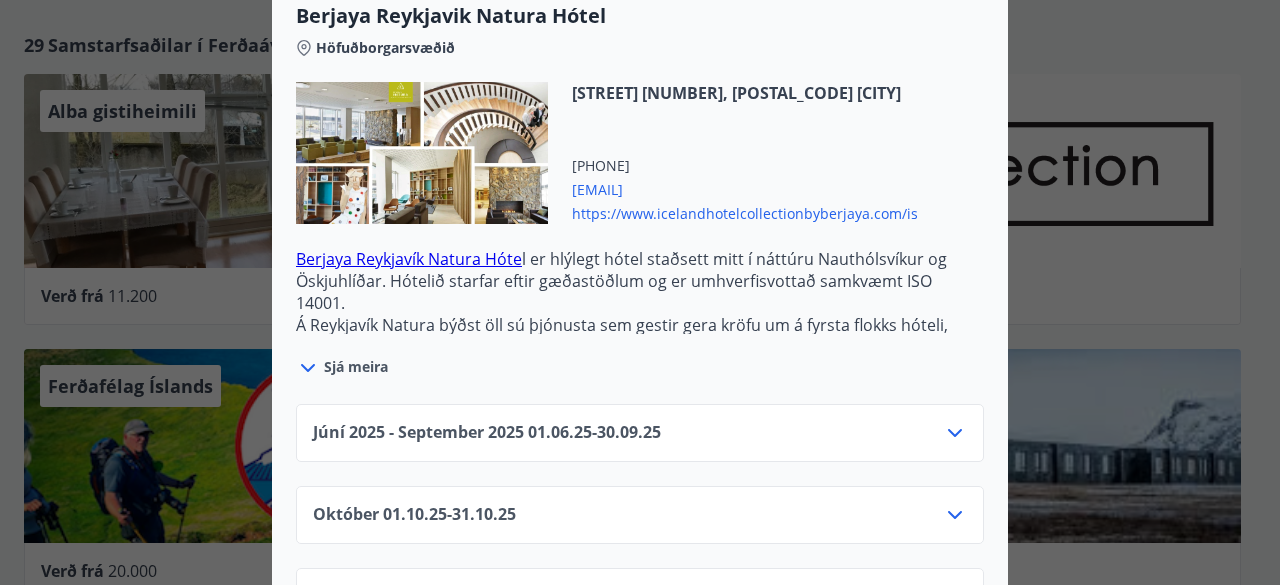 click on "Sjá meira" at bounding box center (356, 367) 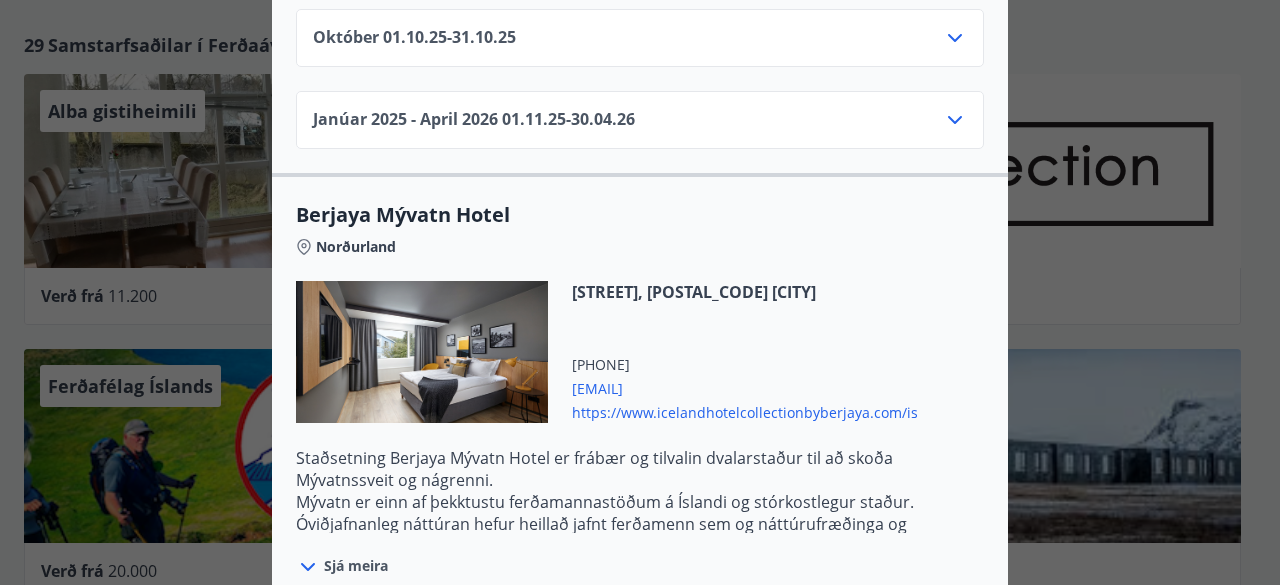 scroll, scrollTop: 2665, scrollLeft: 0, axis: vertical 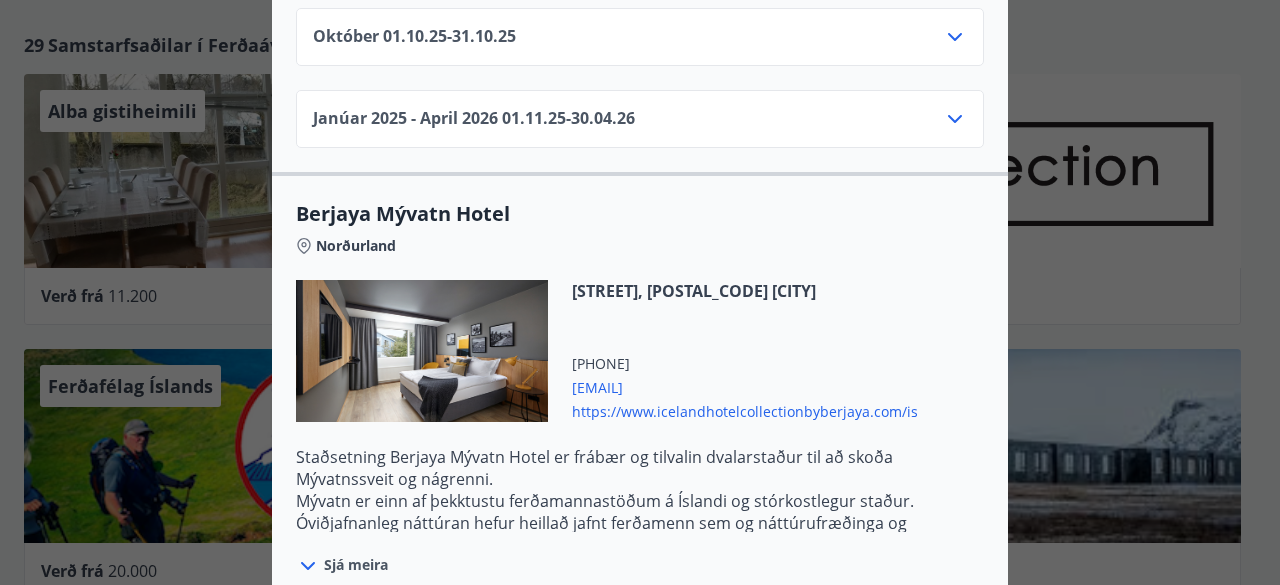 click on "[MONTH] [YEAR] - [MONTH] [YEAR]   [DATE]  -  [DATE]" at bounding box center [474, 119] 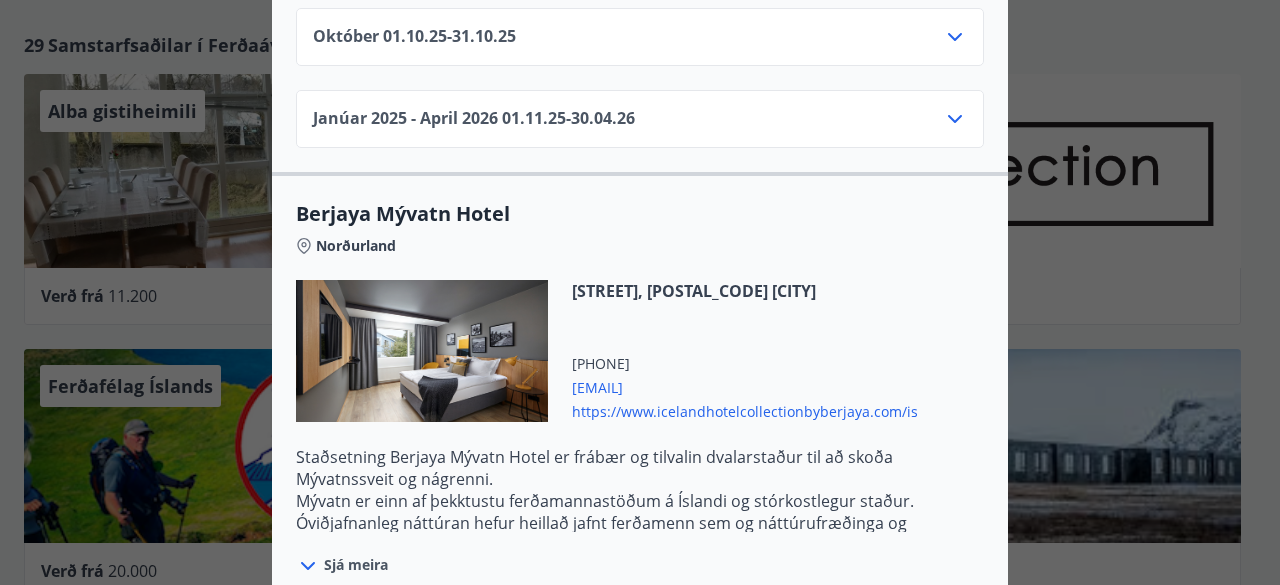 click 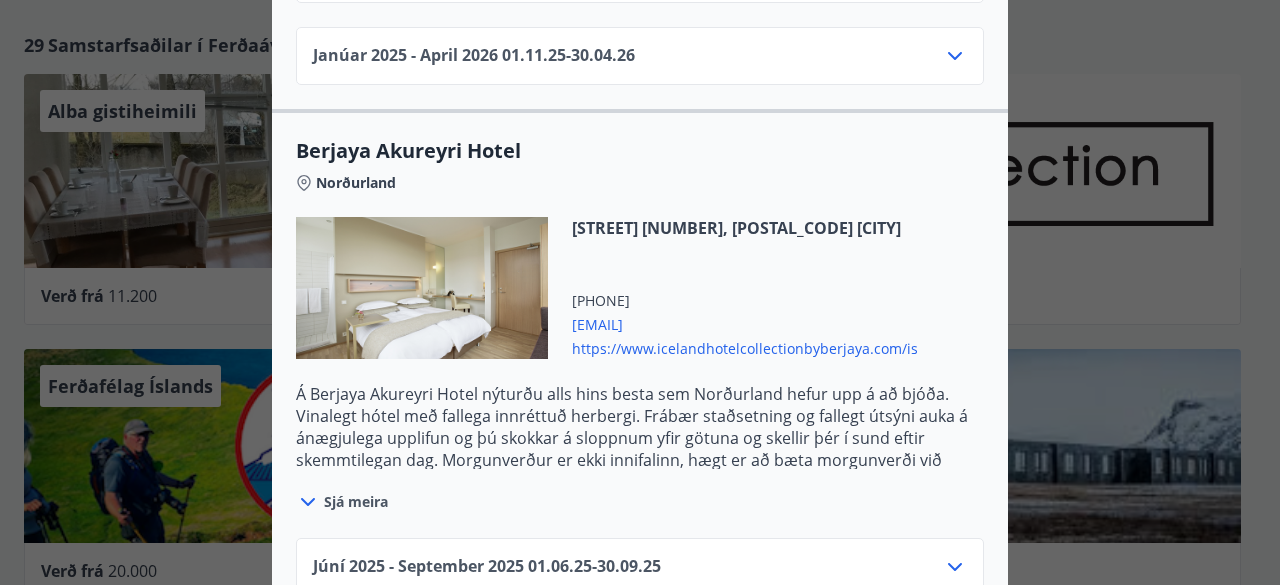 scroll, scrollTop: 1409, scrollLeft: 0, axis: vertical 